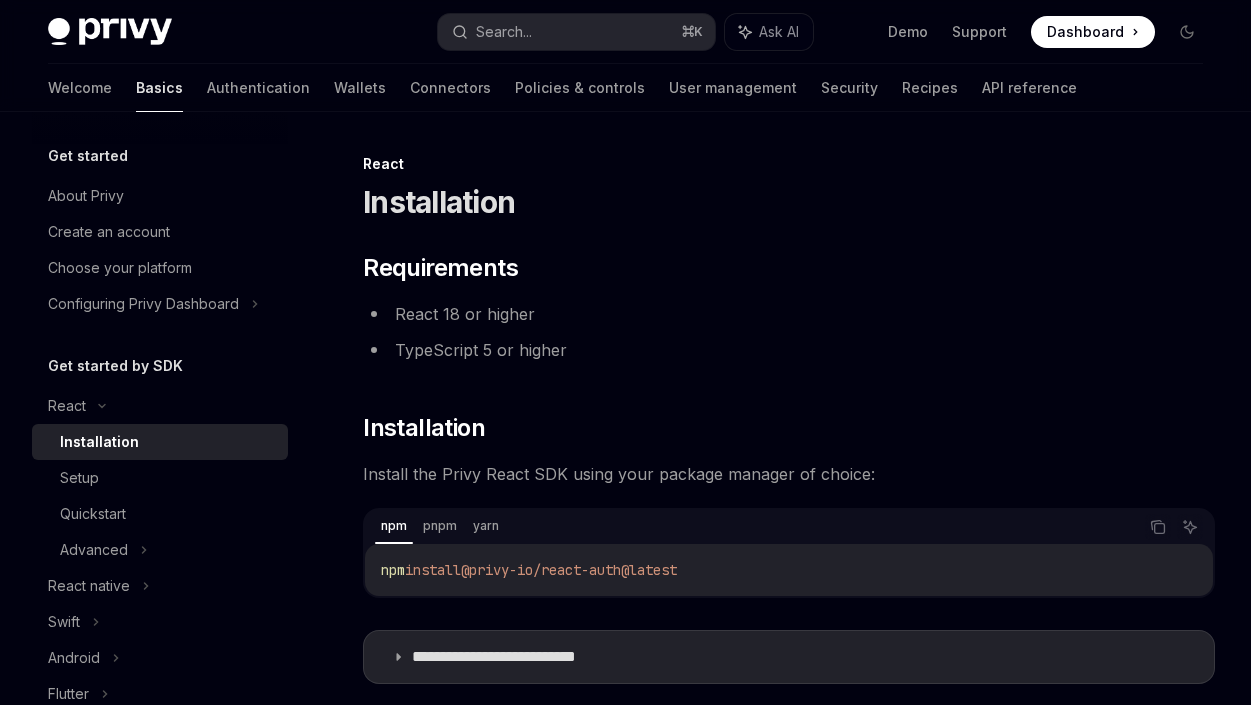 scroll, scrollTop: 0, scrollLeft: 0, axis: both 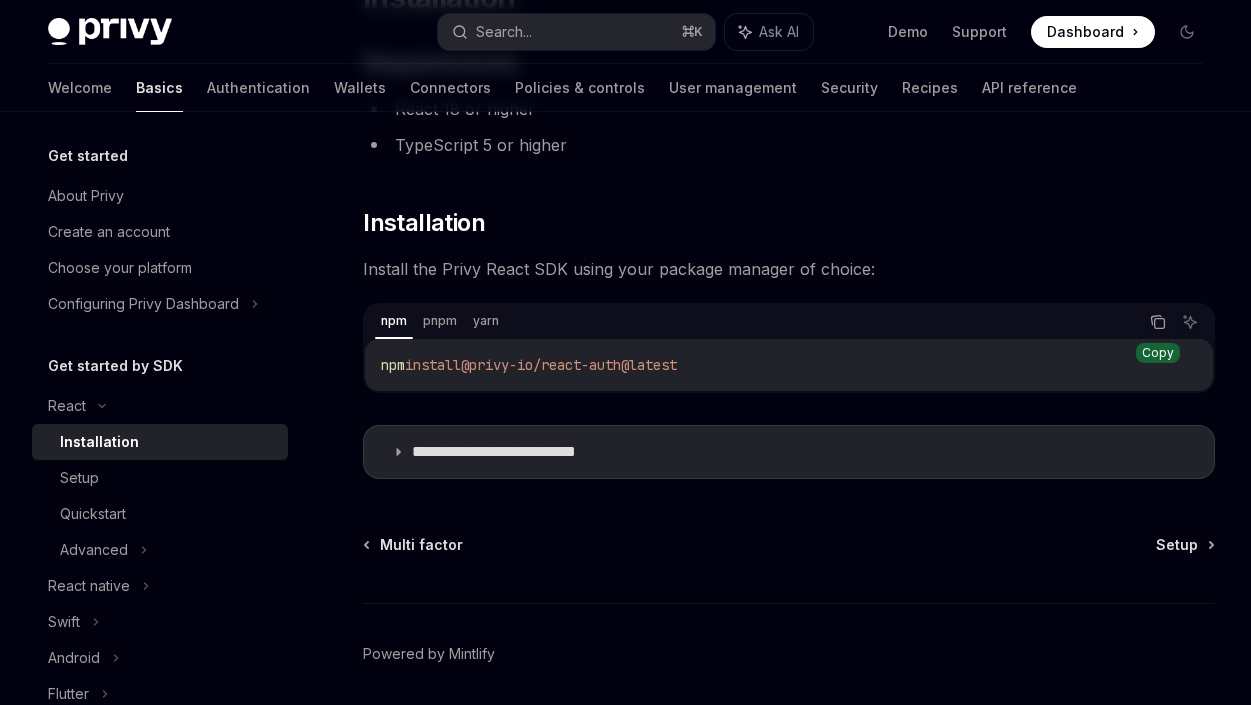 click 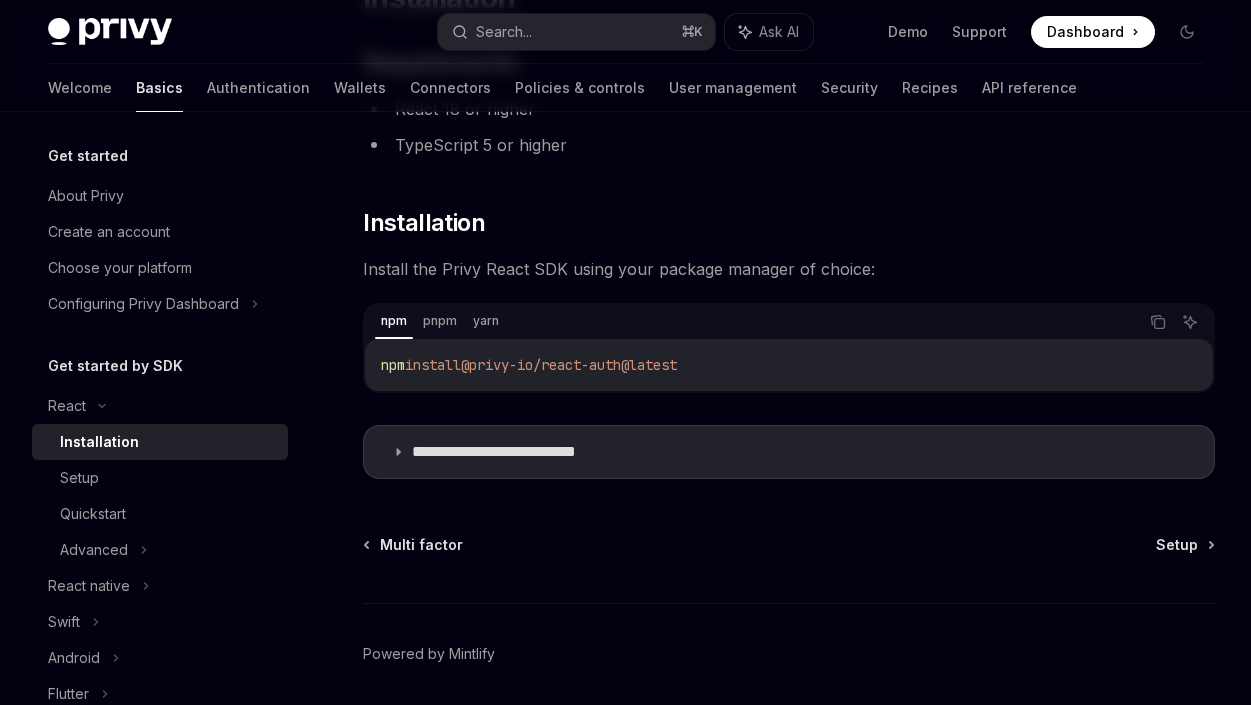 scroll, scrollTop: 276, scrollLeft: 0, axis: vertical 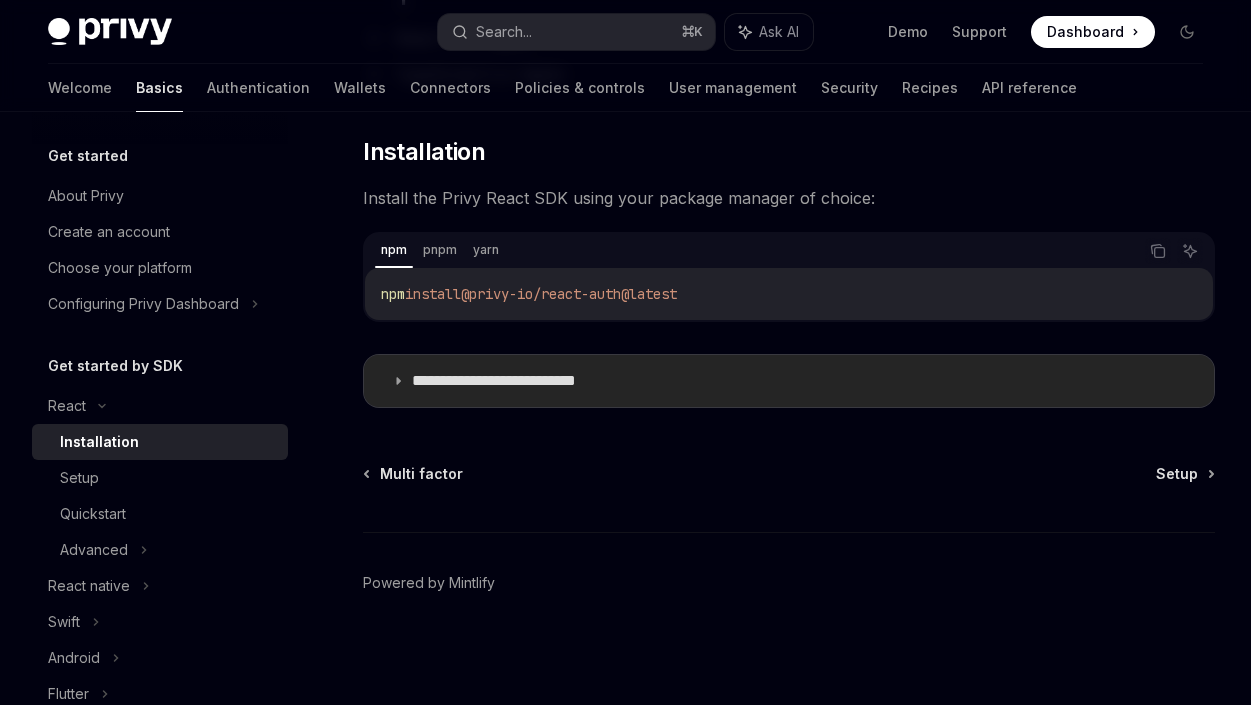 click 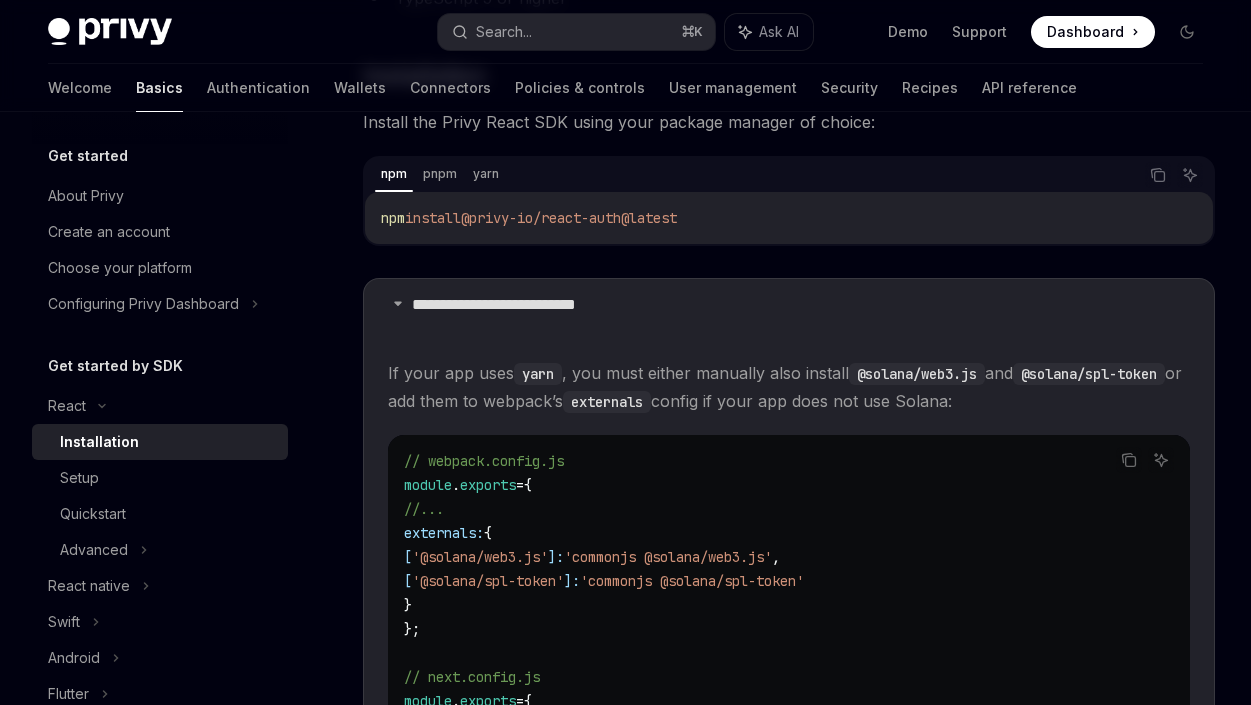 scroll, scrollTop: 294, scrollLeft: 0, axis: vertical 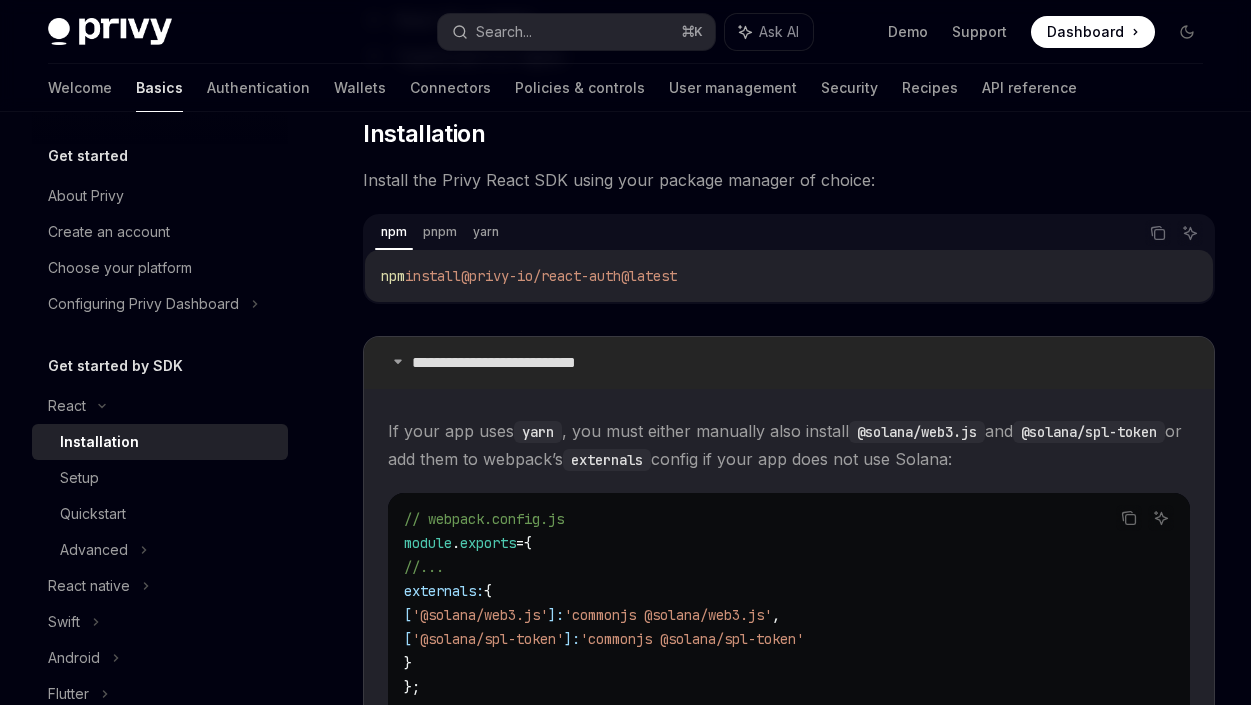 click on "**********" at bounding box center (525, 363) 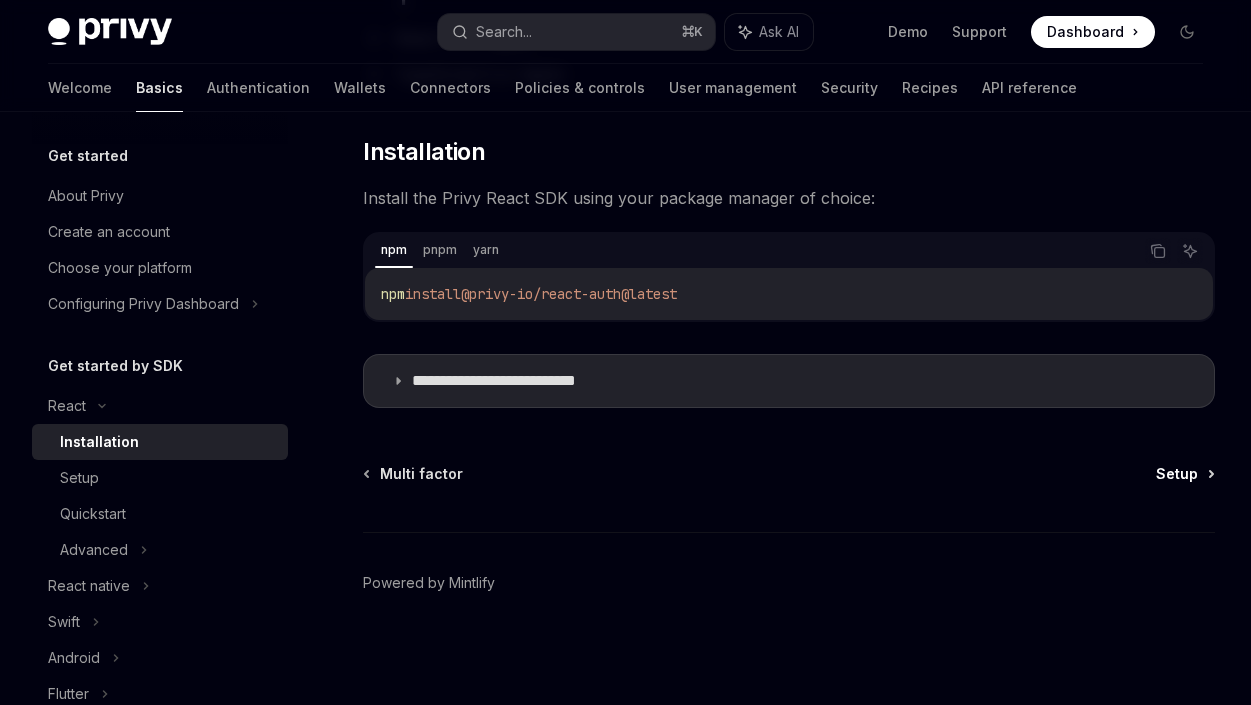click on "Setup" at bounding box center [1177, 474] 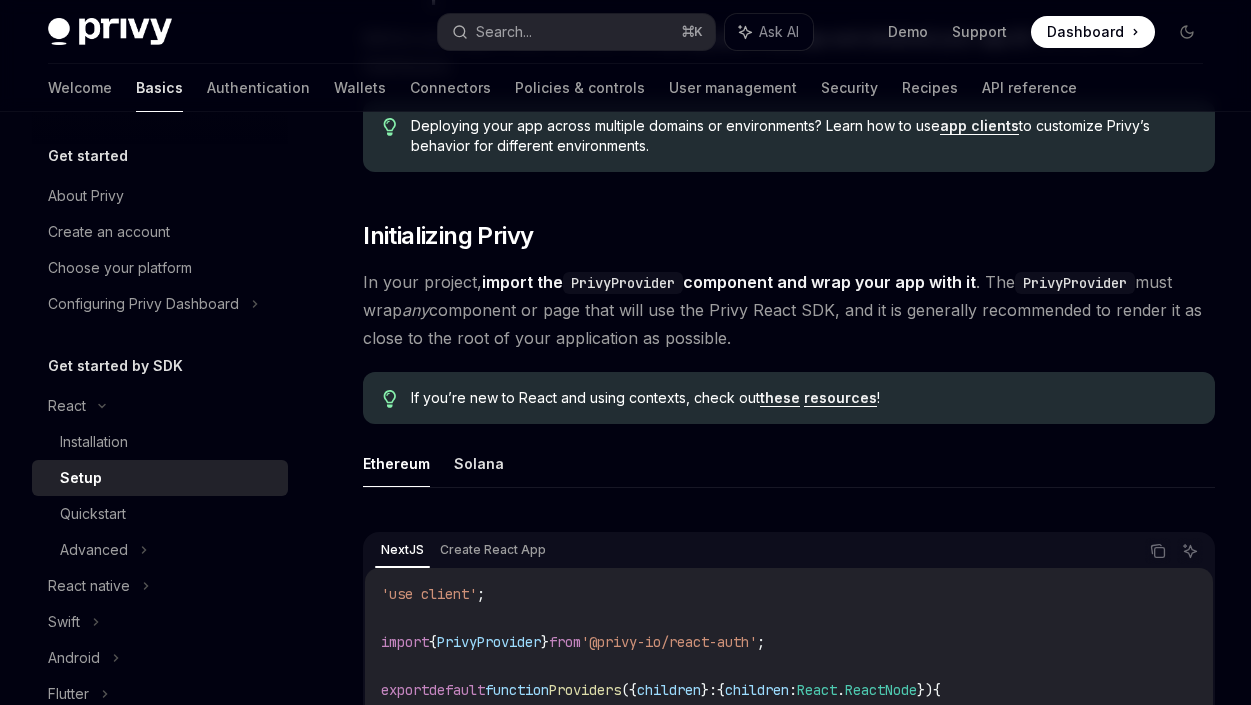 type on "*" 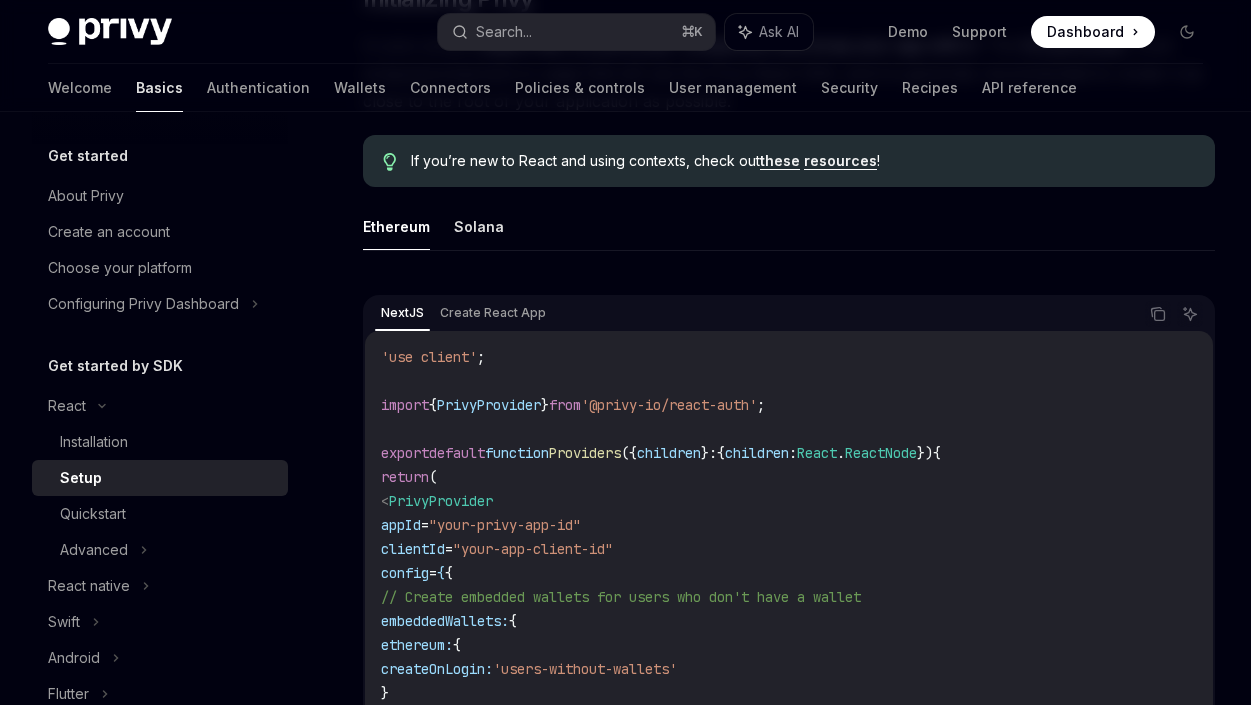 scroll, scrollTop: 600, scrollLeft: 0, axis: vertical 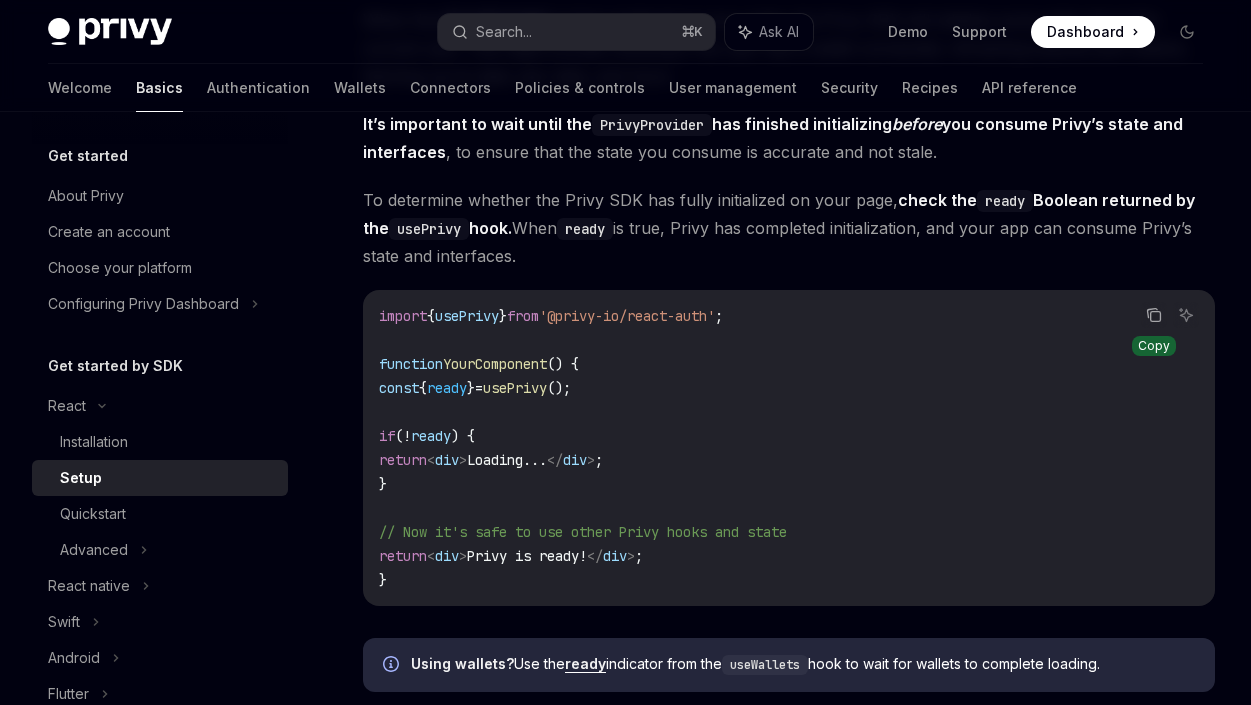 click 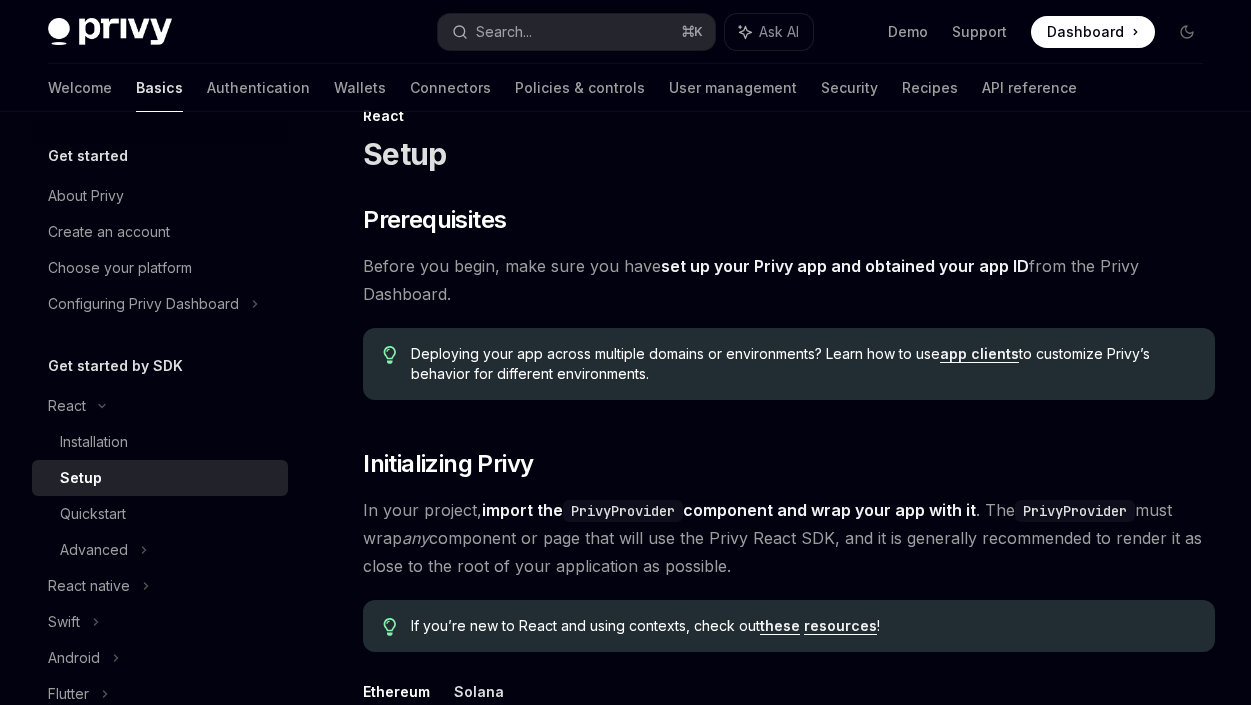 scroll, scrollTop: 82, scrollLeft: 0, axis: vertical 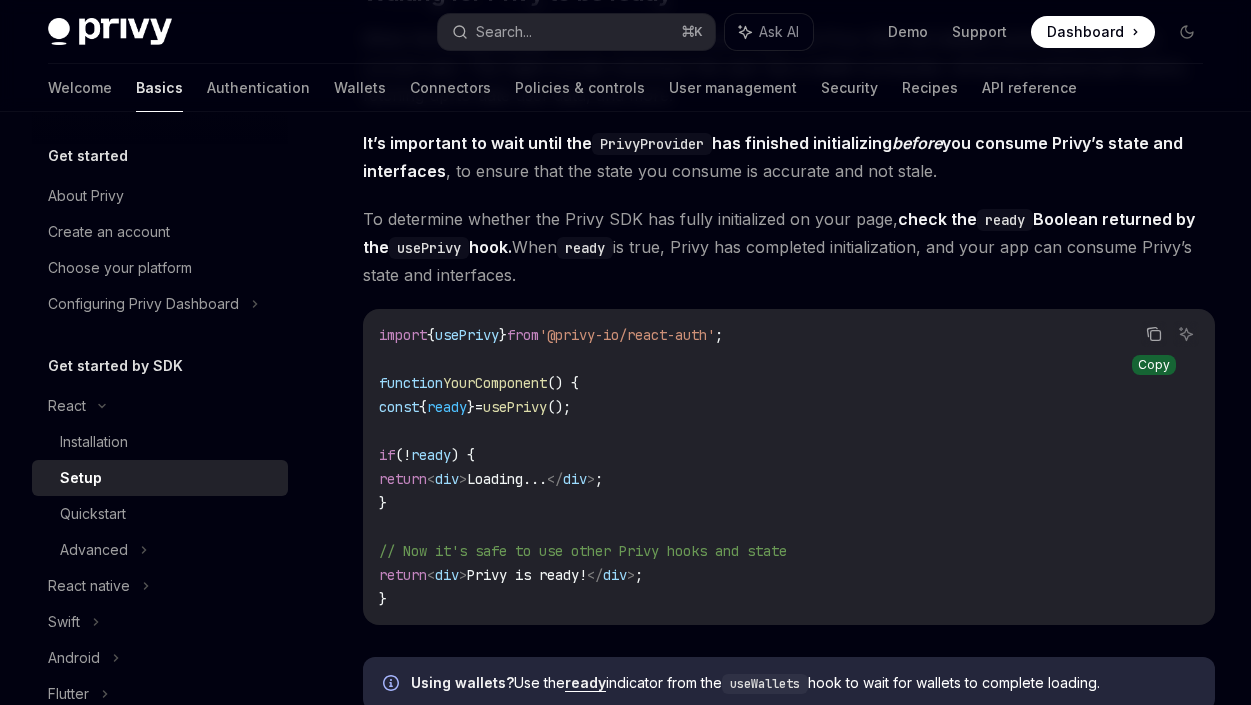 click 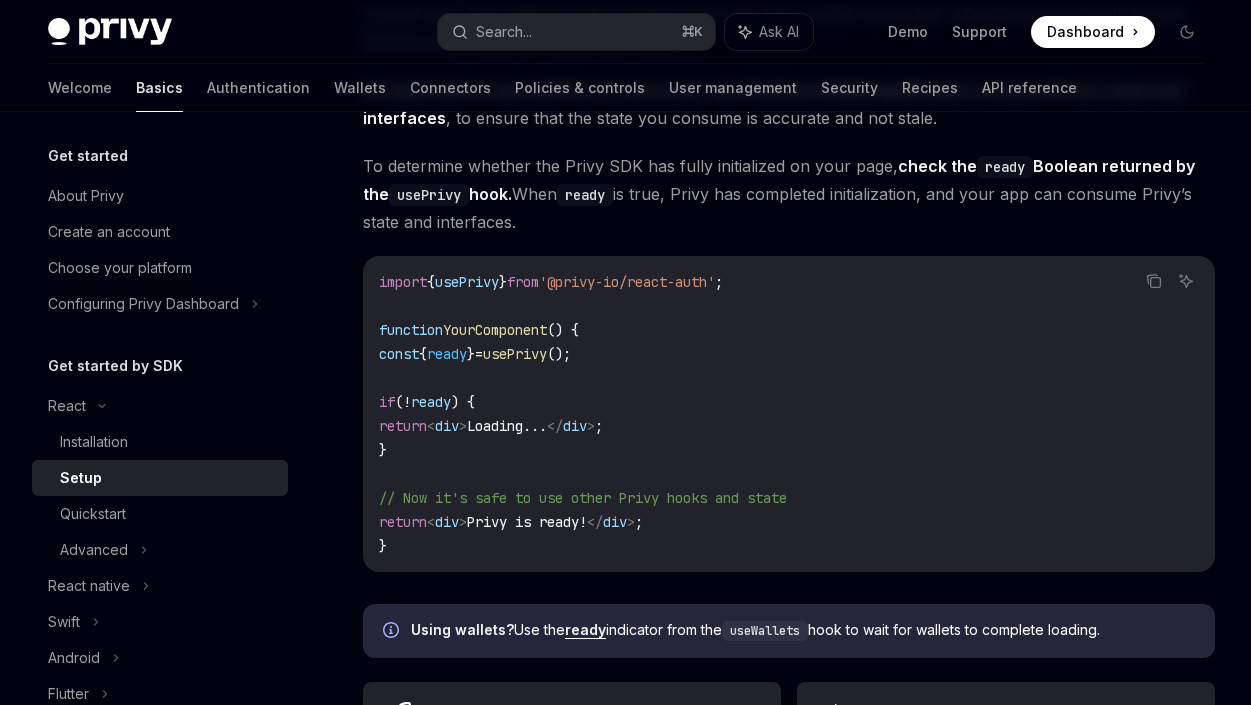 scroll, scrollTop: 2125, scrollLeft: 0, axis: vertical 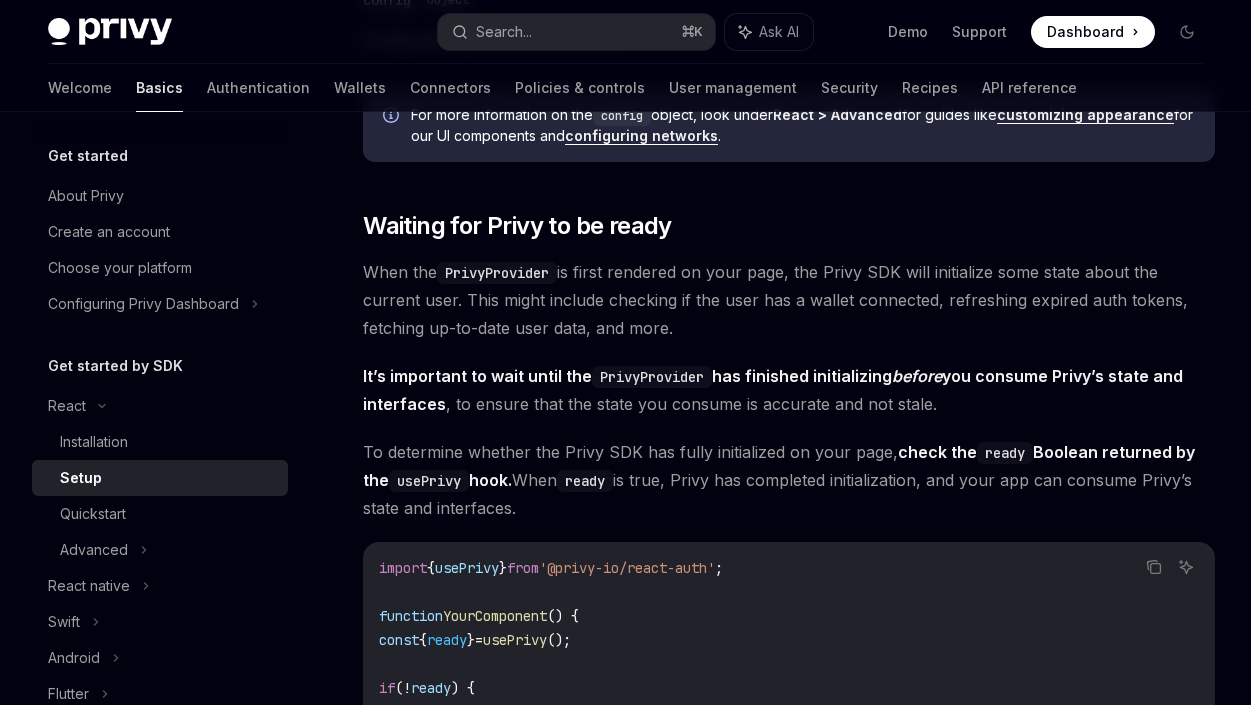 drag, startPoint x: 493, startPoint y: 187, endPoint x: 585, endPoint y: 515, distance: 340.65817 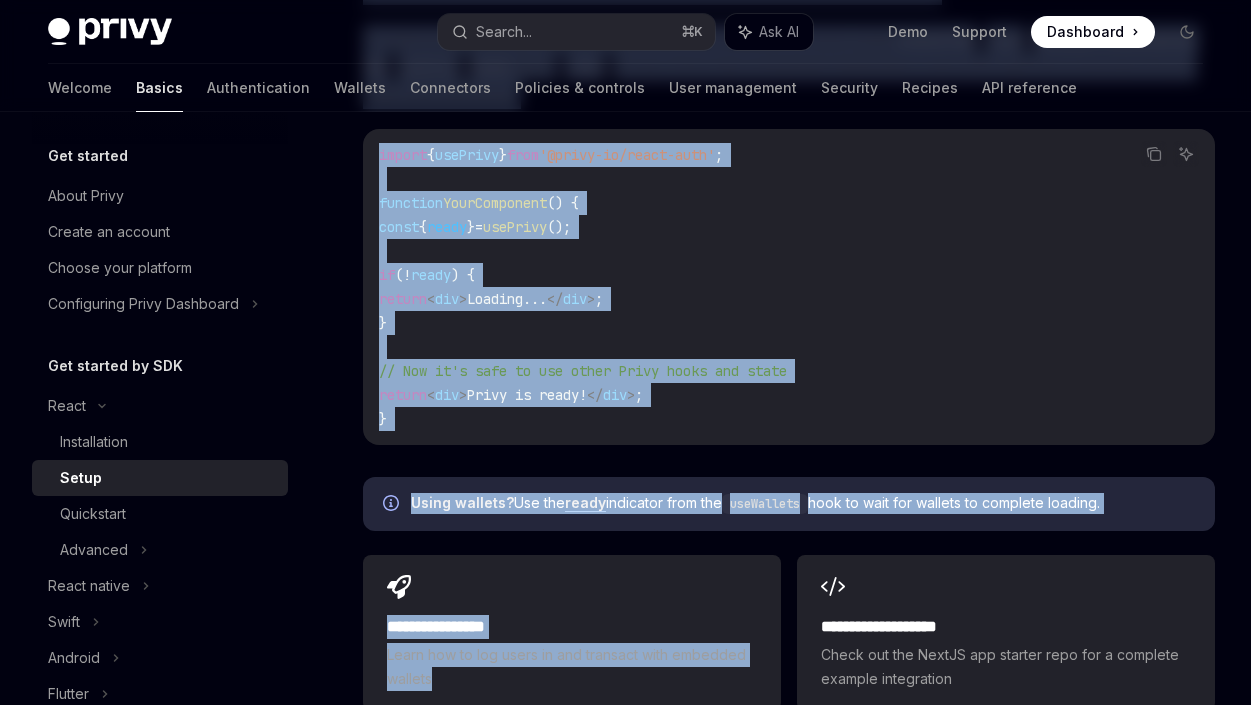 scroll, scrollTop: 2288, scrollLeft: 0, axis: vertical 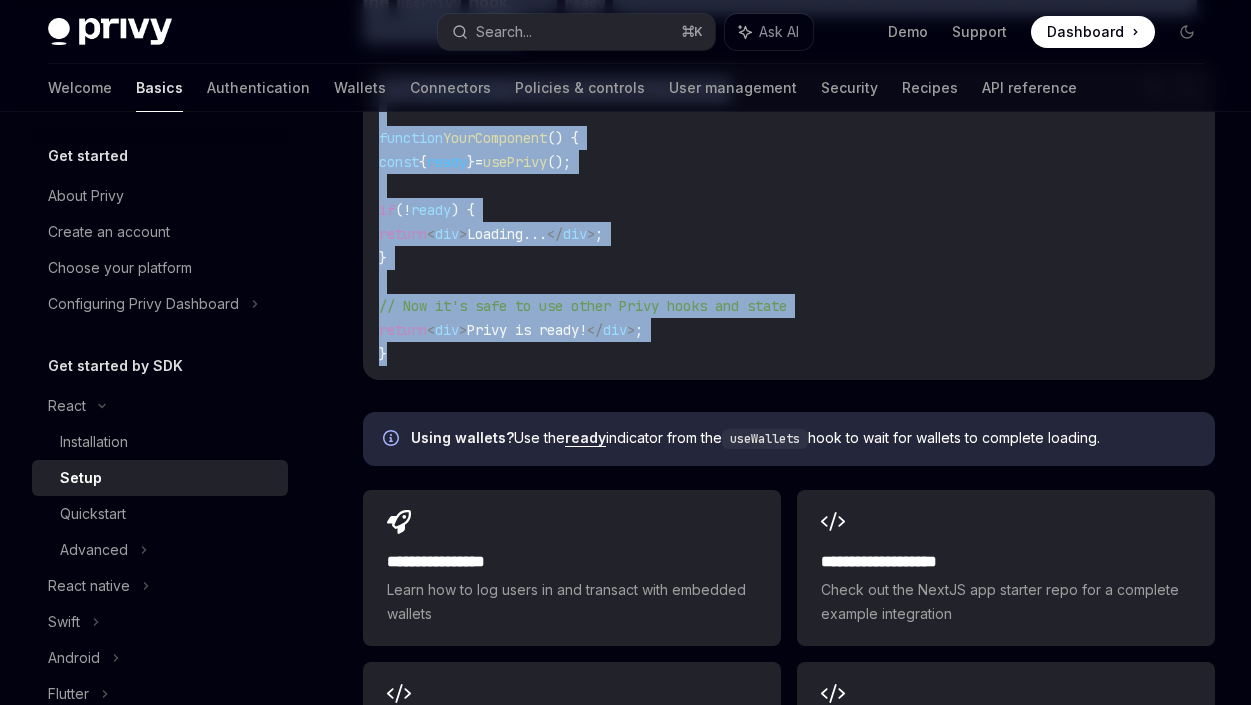 drag, startPoint x: 364, startPoint y: 269, endPoint x: 704, endPoint y: 342, distance: 347.74847 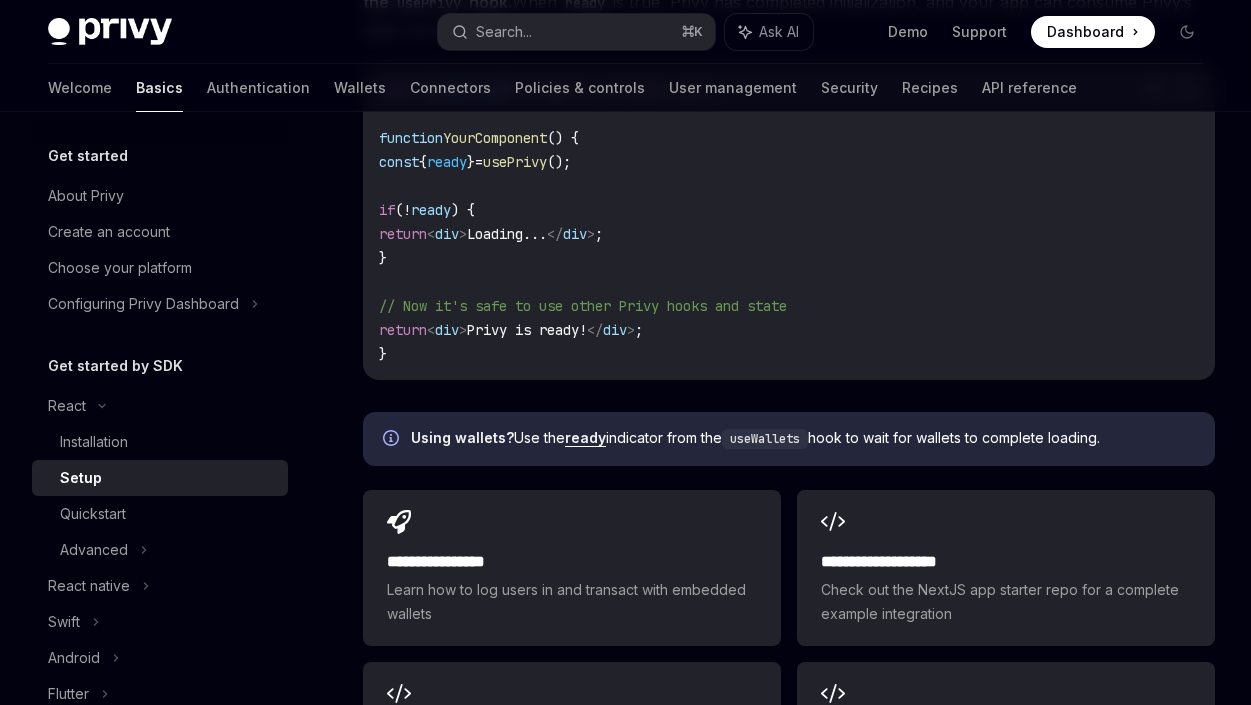 click on "import  { usePrivy }  from  '@privy-io/react-auth' ;
function  YourComponent () {
const  { ready }  =  usePrivy ();
if  ( ! ready ) {
return  < div > Loading... </ div > ;
}
// Now it's safe to use other Privy hooks and state
return  < div > Privy is ready! </ div > ;
}" at bounding box center [789, 222] 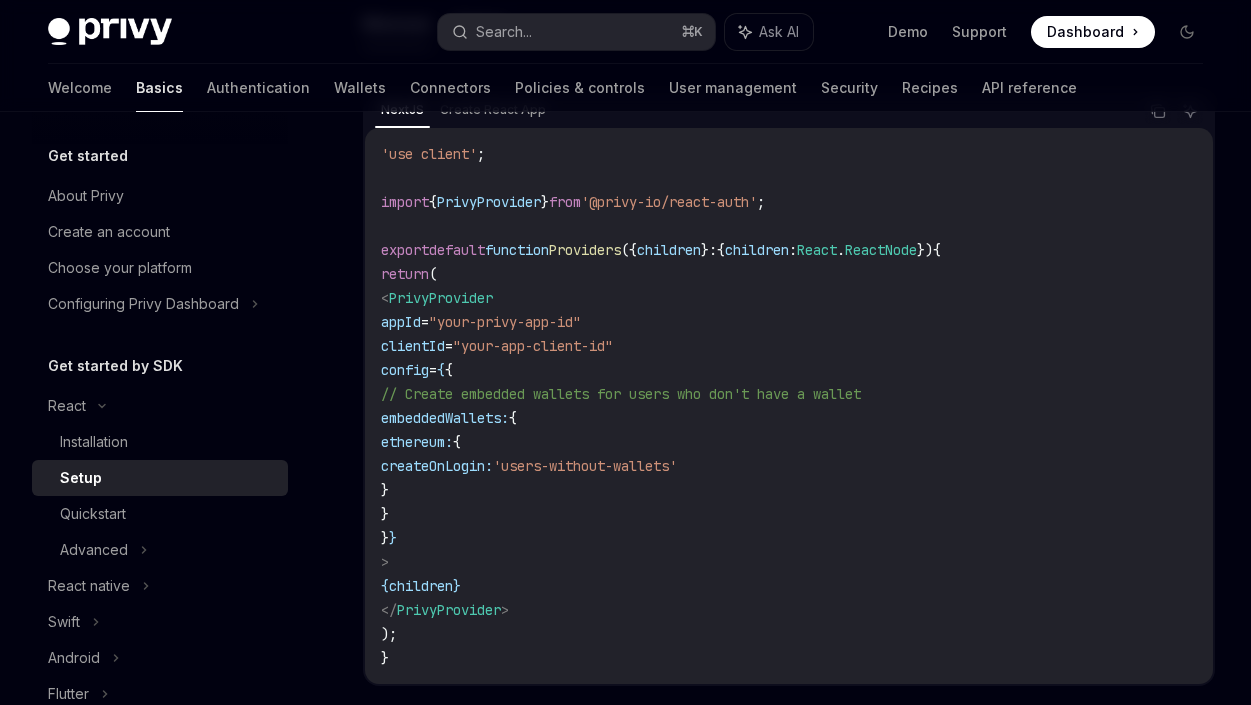 scroll, scrollTop: 726, scrollLeft: 0, axis: vertical 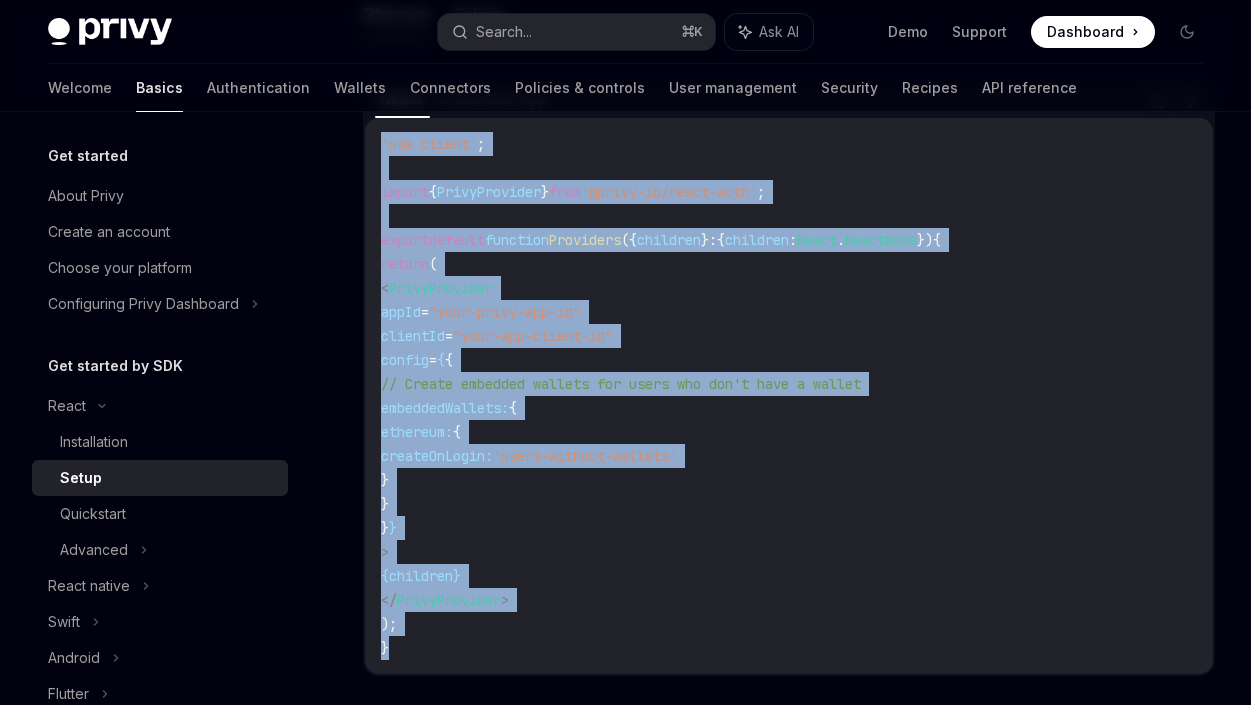drag, startPoint x: 415, startPoint y: 654, endPoint x: 374, endPoint y: 148, distance: 507.65836 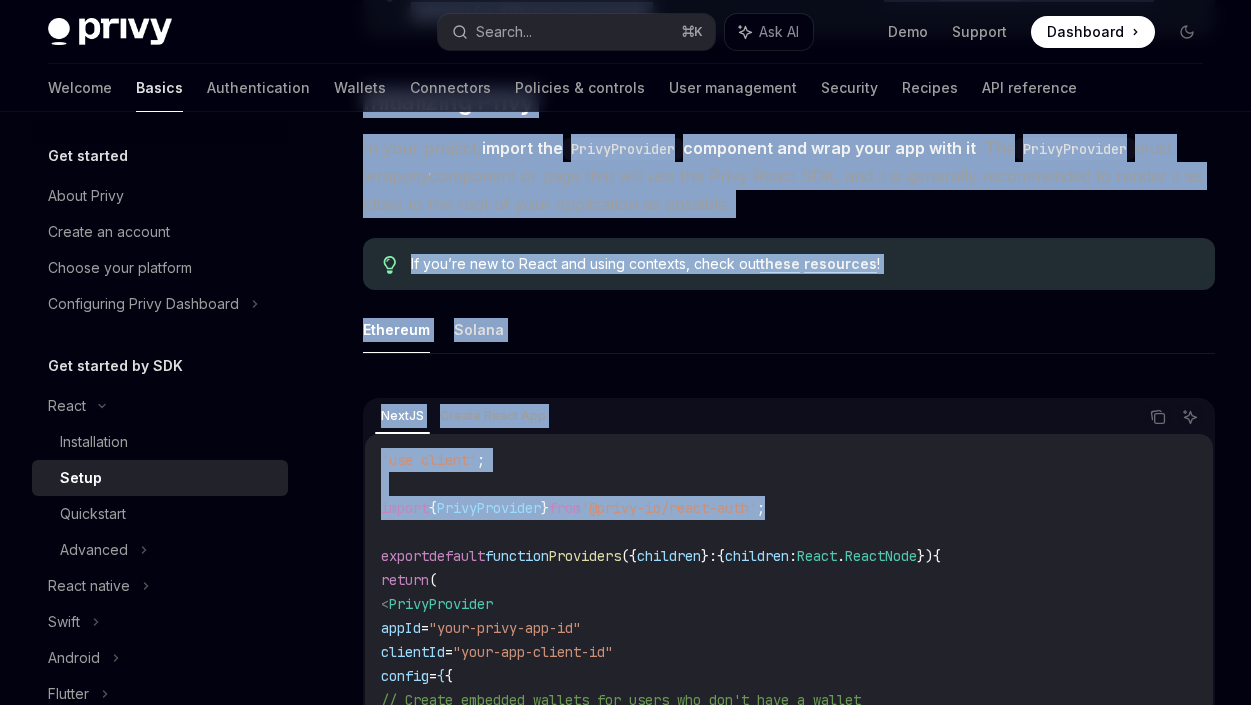 scroll, scrollTop: 397, scrollLeft: 0, axis: vertical 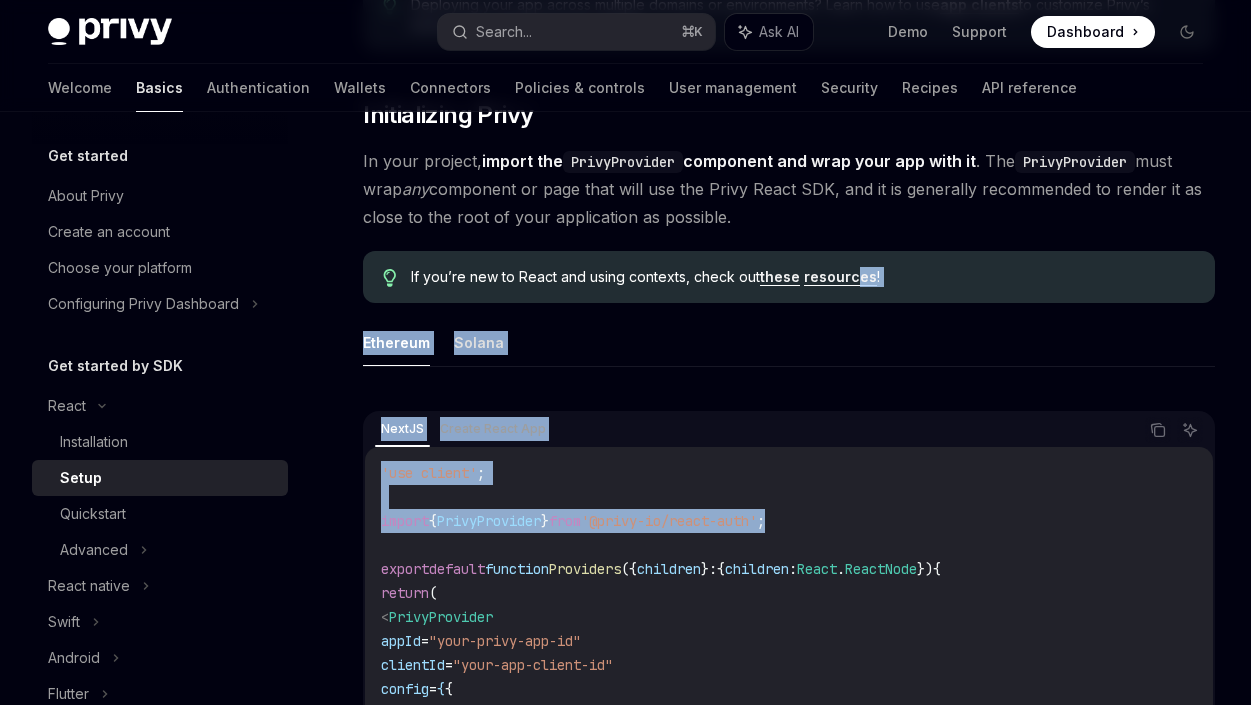 drag, startPoint x: 875, startPoint y: 196, endPoint x: 853, endPoint y: 270, distance: 77.201035 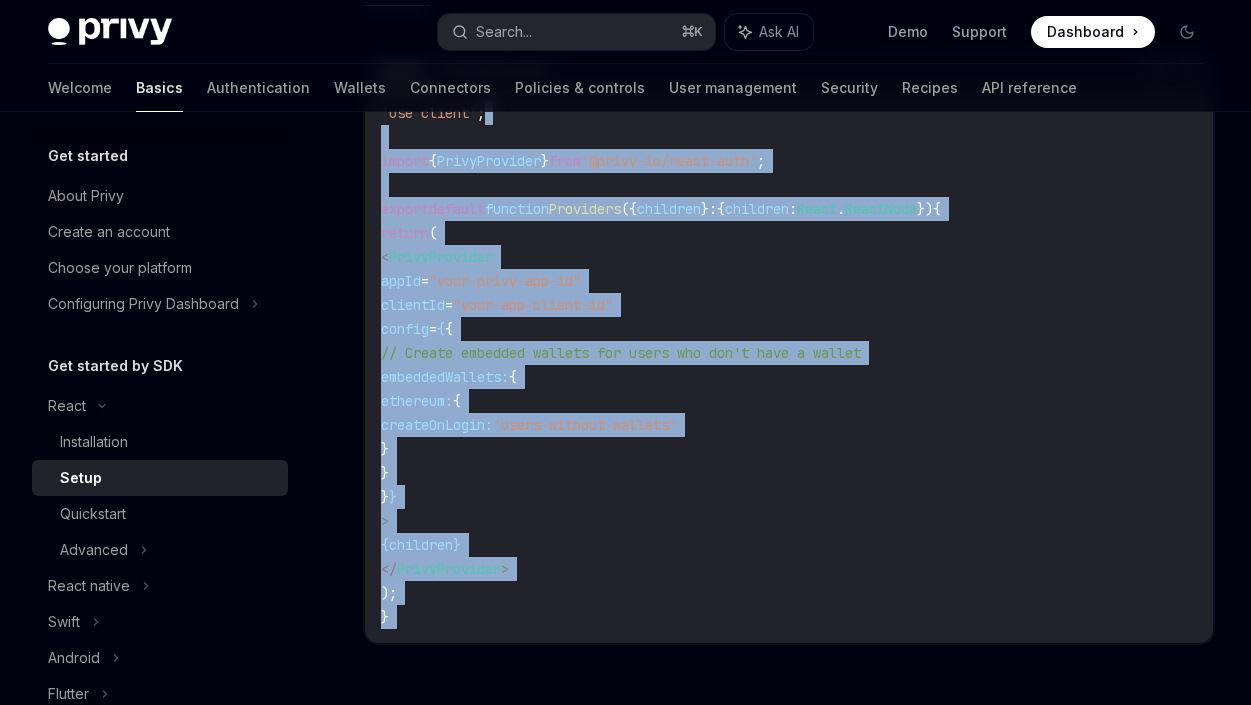 drag, startPoint x: 798, startPoint y: 481, endPoint x: 773, endPoint y: 763, distance: 283.106 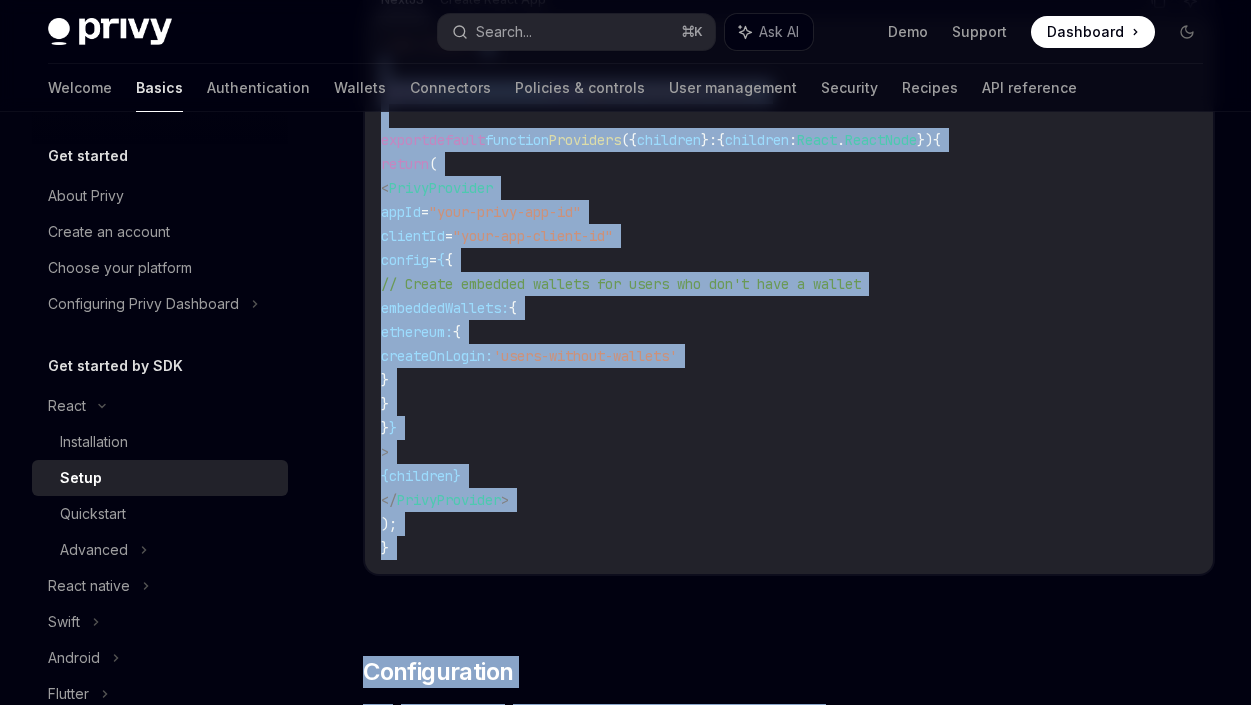 click on "'use client' ;
import  { PrivyProvider }  from  '@privy-io/react-auth' ;
export  default  function  Providers ({ children } :  { children :  React . ReactNode })  {
return  (
< PrivyProvider
appId = "your-privy-app-id"
clientId = "your-app-client-id"
config = { {
// Create embedded wallets for users who don't have a wallet
embeddedWallets:  {
ethereum:  {
createOnLogin:  'users-without-wallets'
}
}
} }
>
{ children }
</ PrivyProvider >
);
}" at bounding box center (789, 296) 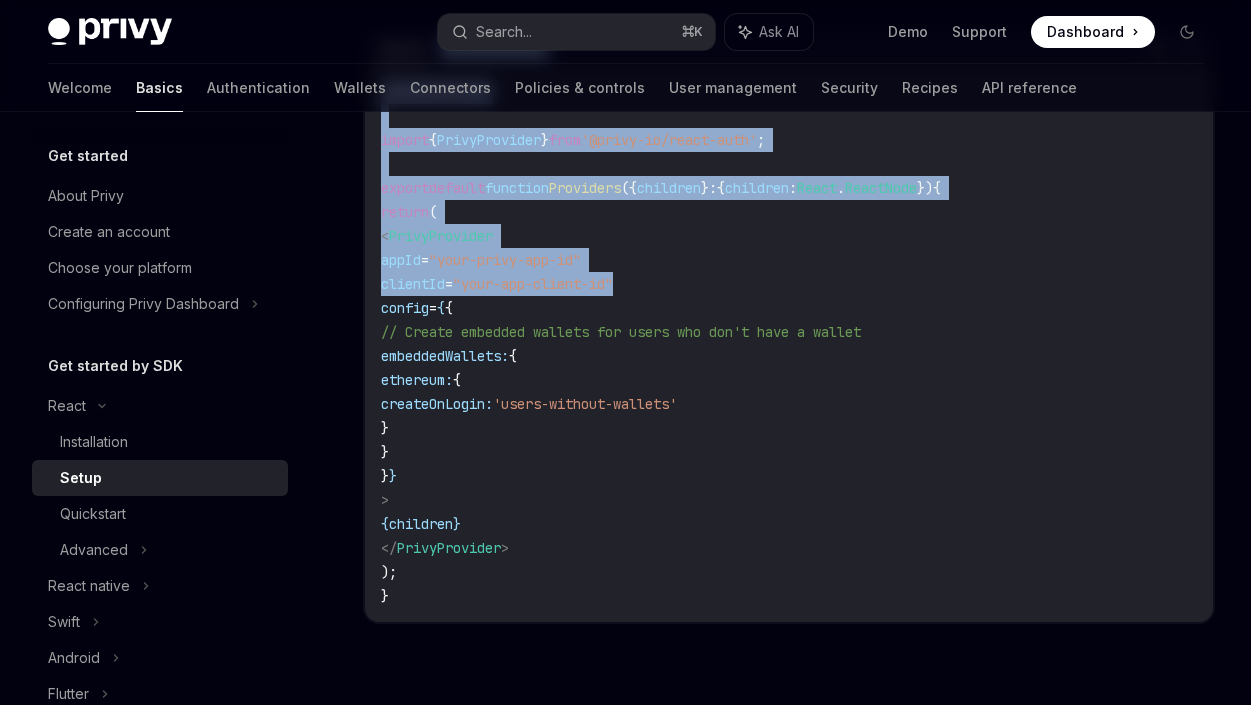 scroll, scrollTop: 750, scrollLeft: 0, axis: vertical 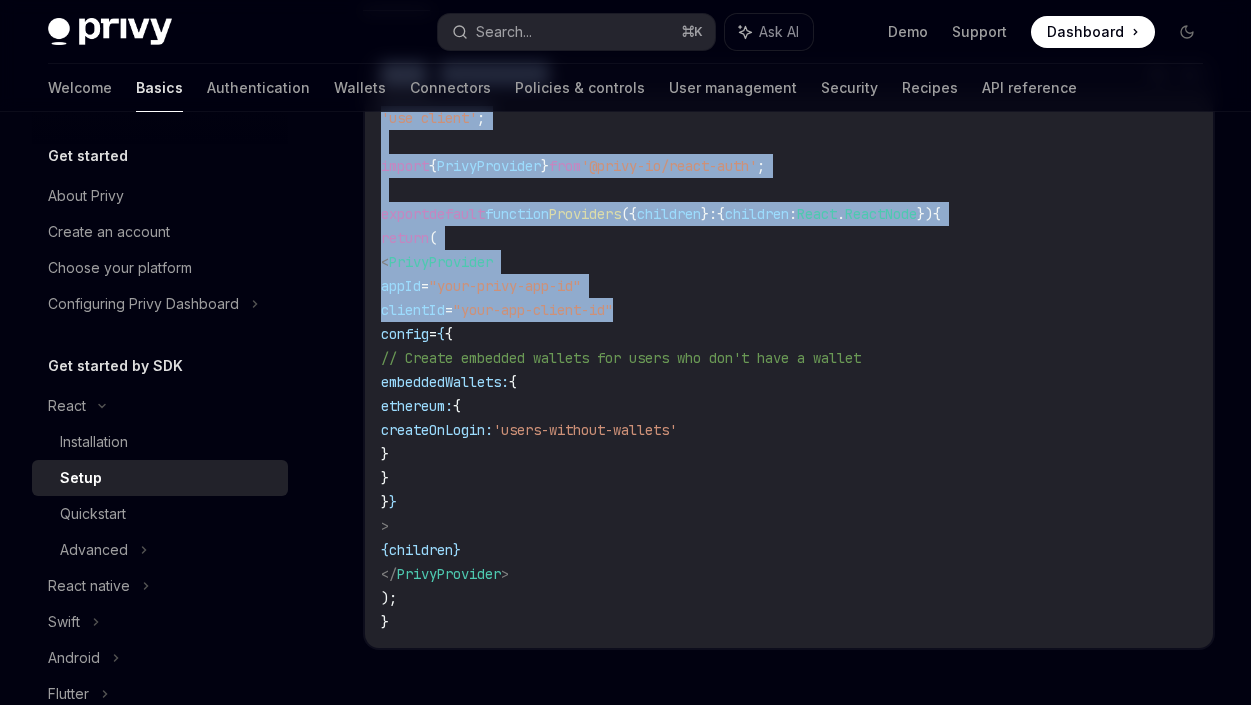 drag, startPoint x: 847, startPoint y: 244, endPoint x: 864, endPoint y: -5, distance: 249.57965 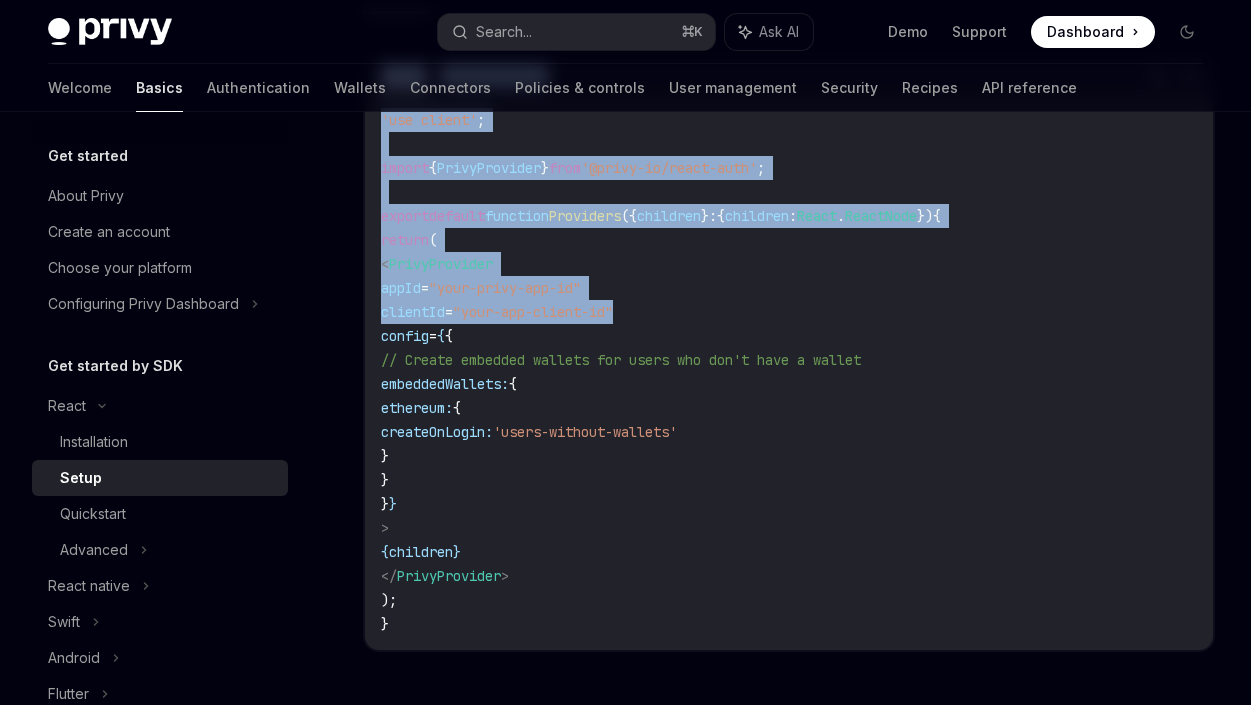 click on "'use client' ;
import  { PrivyProvider }  from  '@privy-io/react-auth' ;
export  default  function  Providers ({ children } :  { children :  React . ReactNode })  {
return  (
< PrivyProvider
appId = "your-privy-app-id"
clientId = "your-app-client-id"
config = { {
// Create embedded wallets for users who don't have a wallet
embeddedWallets:  {
ethereum:  {
createOnLogin:  'users-without-wallets'
}
}
} }
>
{ children }
</ PrivyProvider >
);
}" at bounding box center (789, 372) 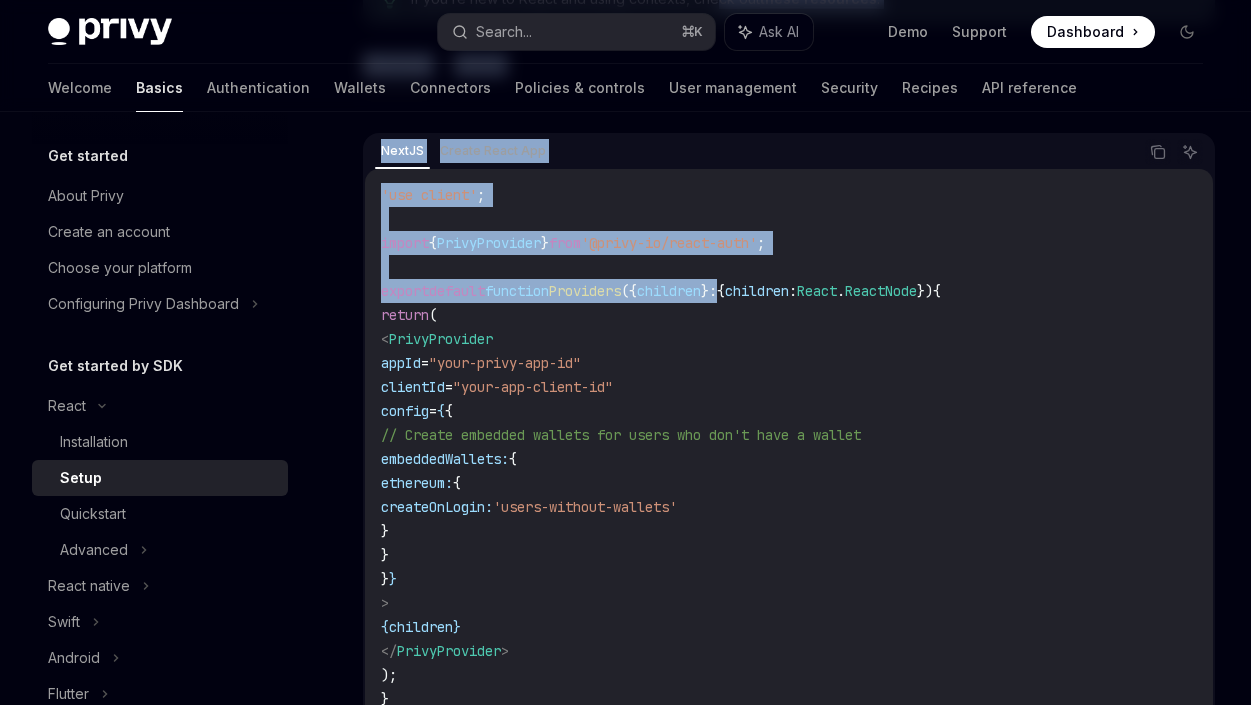 drag, startPoint x: 761, startPoint y: 201, endPoint x: 711, endPoint y: -6, distance: 212.95305 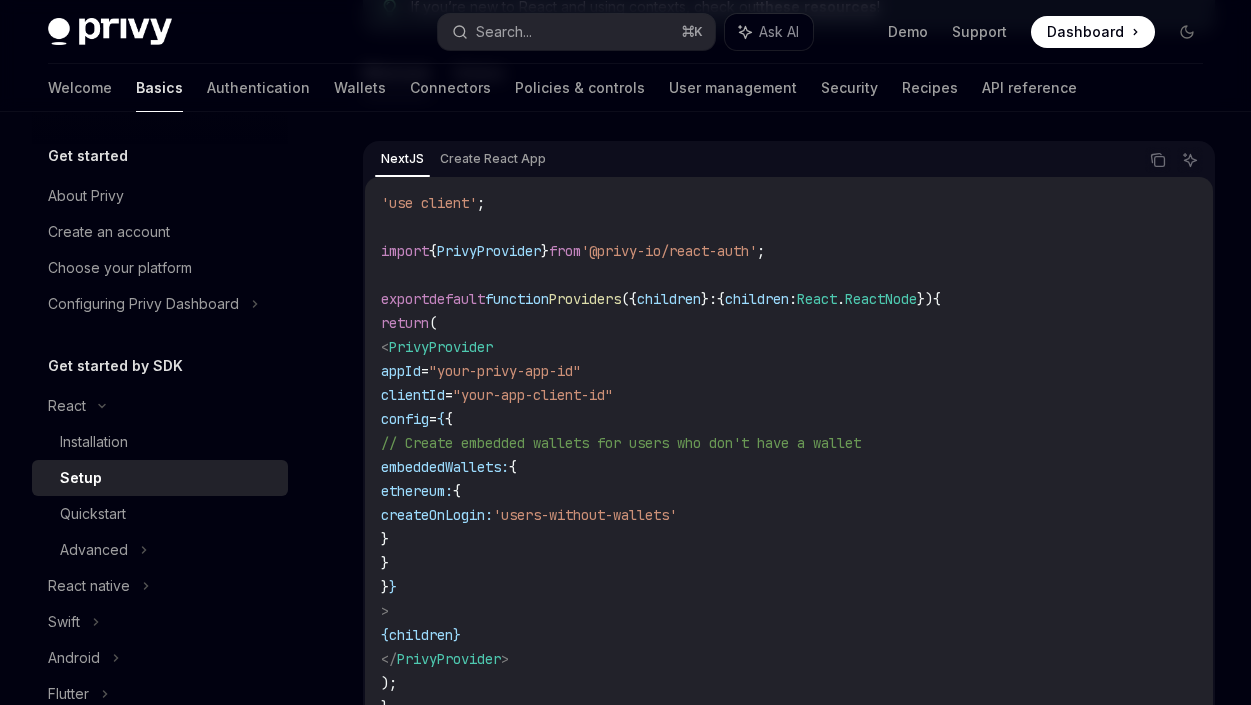 click on "'use client' ;
import  { PrivyProvider }  from  '@privy-io/react-auth' ;
export  default  function  Providers ({ children } :  { children :  React . ReactNode })  {
return  (
< PrivyProvider
appId = "your-privy-app-id"
clientId = "your-app-client-id"
config = { {
// Create embedded wallets for users who don't have a wallet
embeddedWallets:  {
ethereum:  {
createOnLogin:  'users-without-wallets'
}
}
} }
>
{ children }
</ PrivyProvider >
);
}" at bounding box center (789, 455) 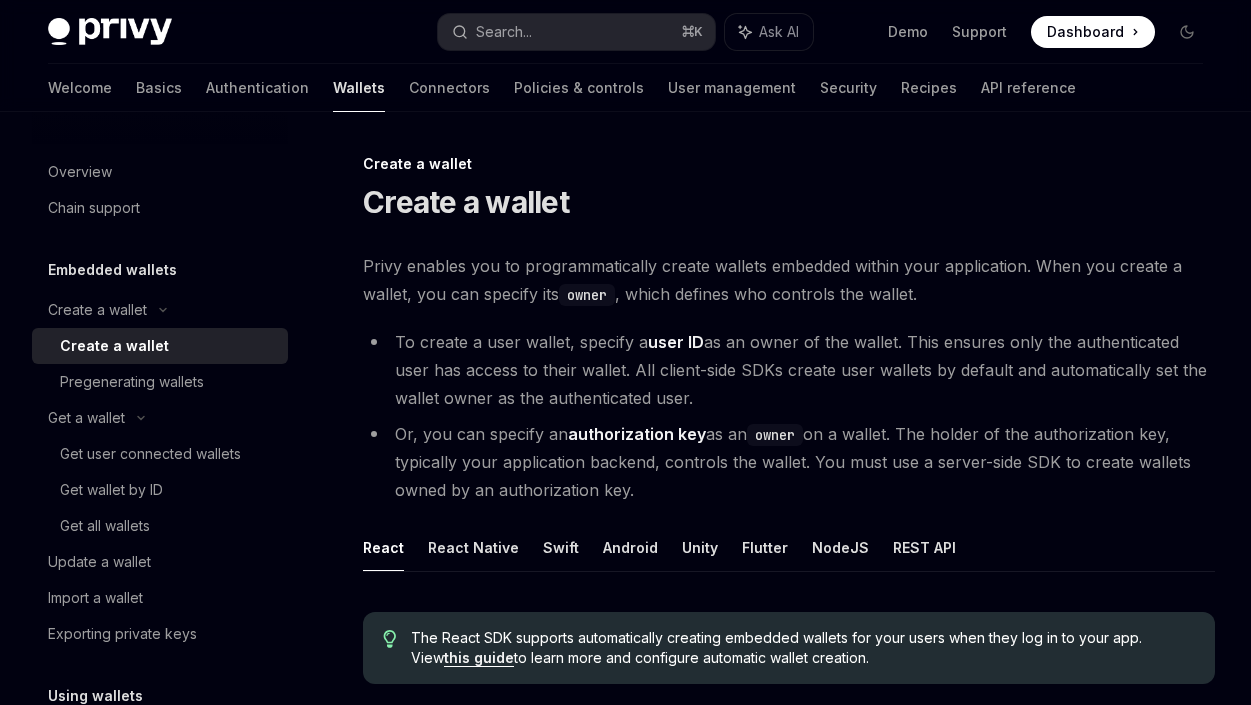 scroll, scrollTop: 522, scrollLeft: 0, axis: vertical 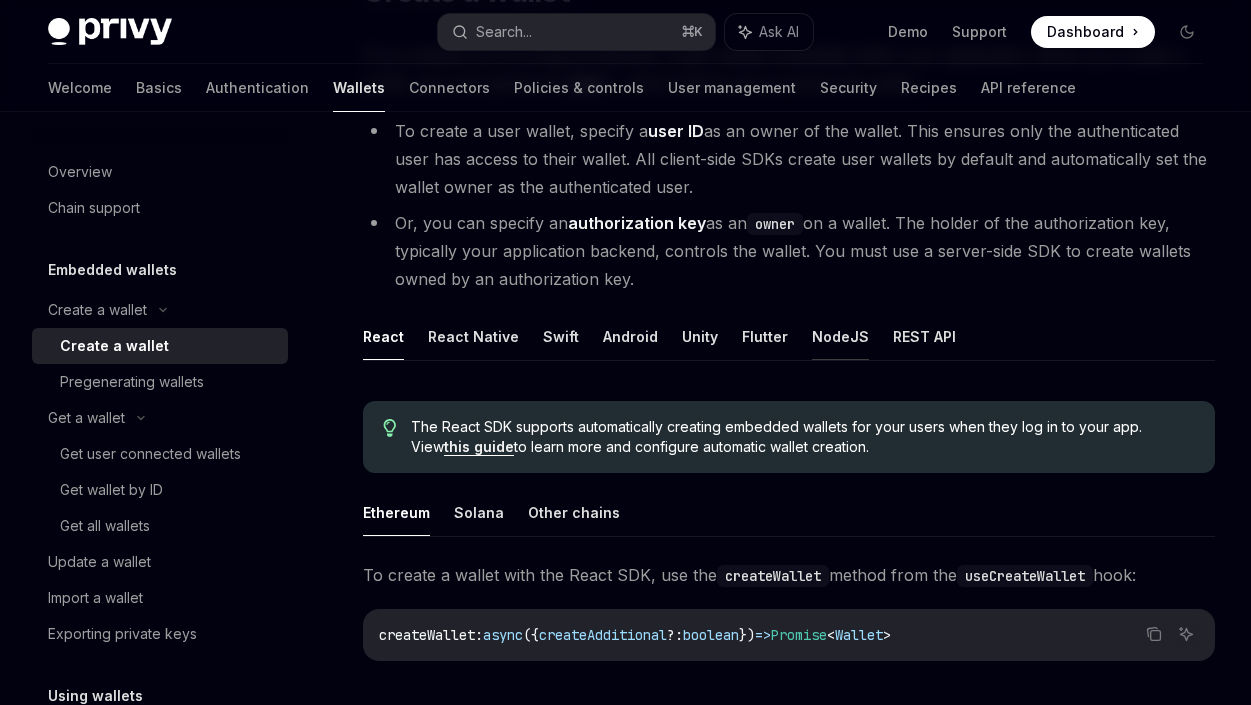 click on "NodeJS" at bounding box center [840, 336] 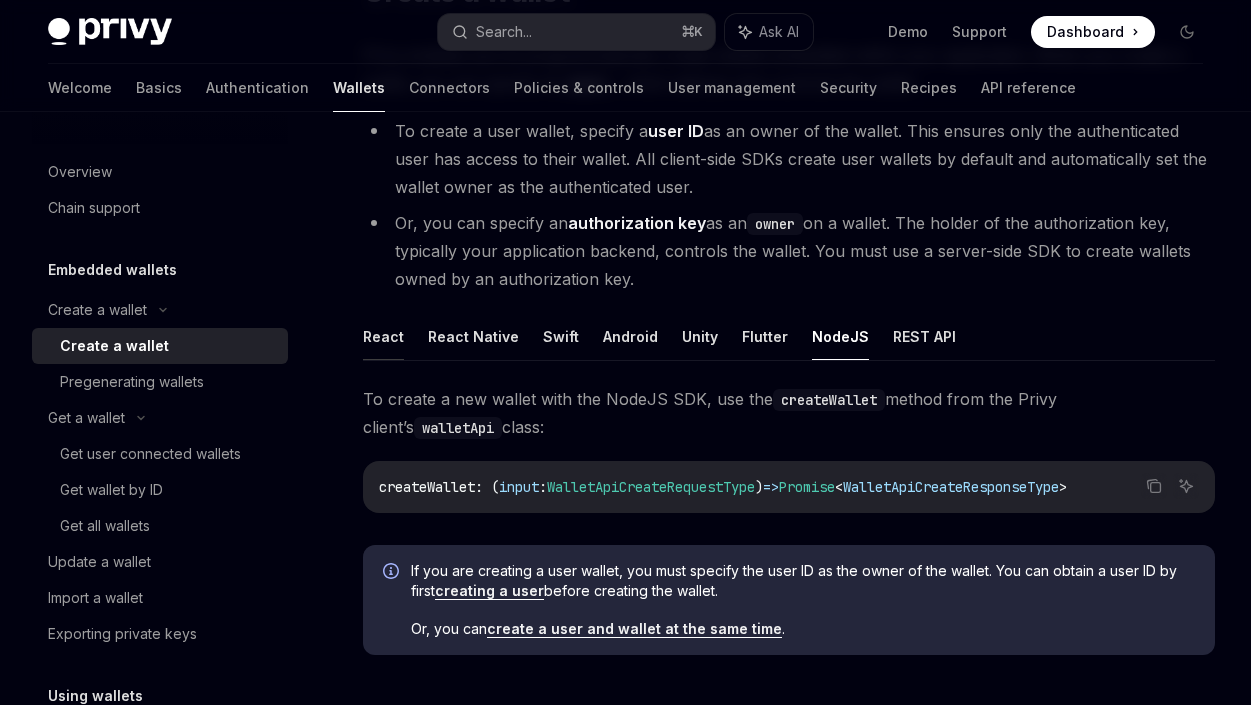 click on "React" at bounding box center (383, 336) 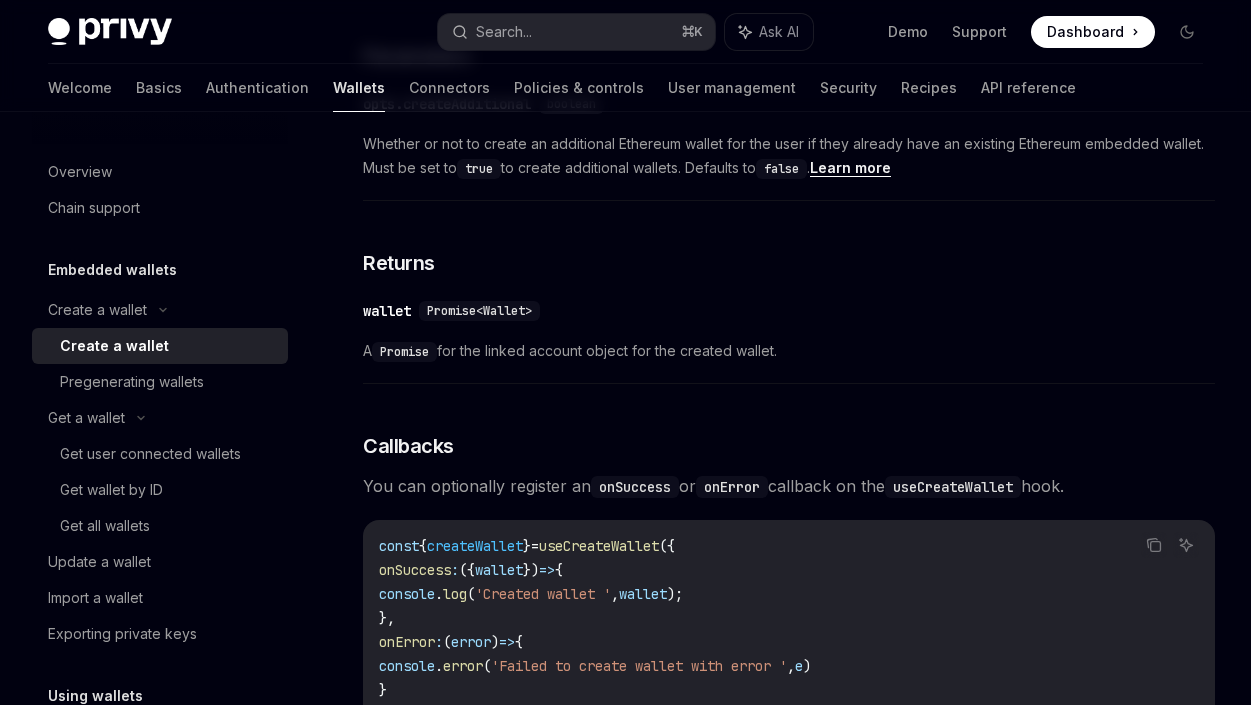 scroll, scrollTop: 1046, scrollLeft: 0, axis: vertical 